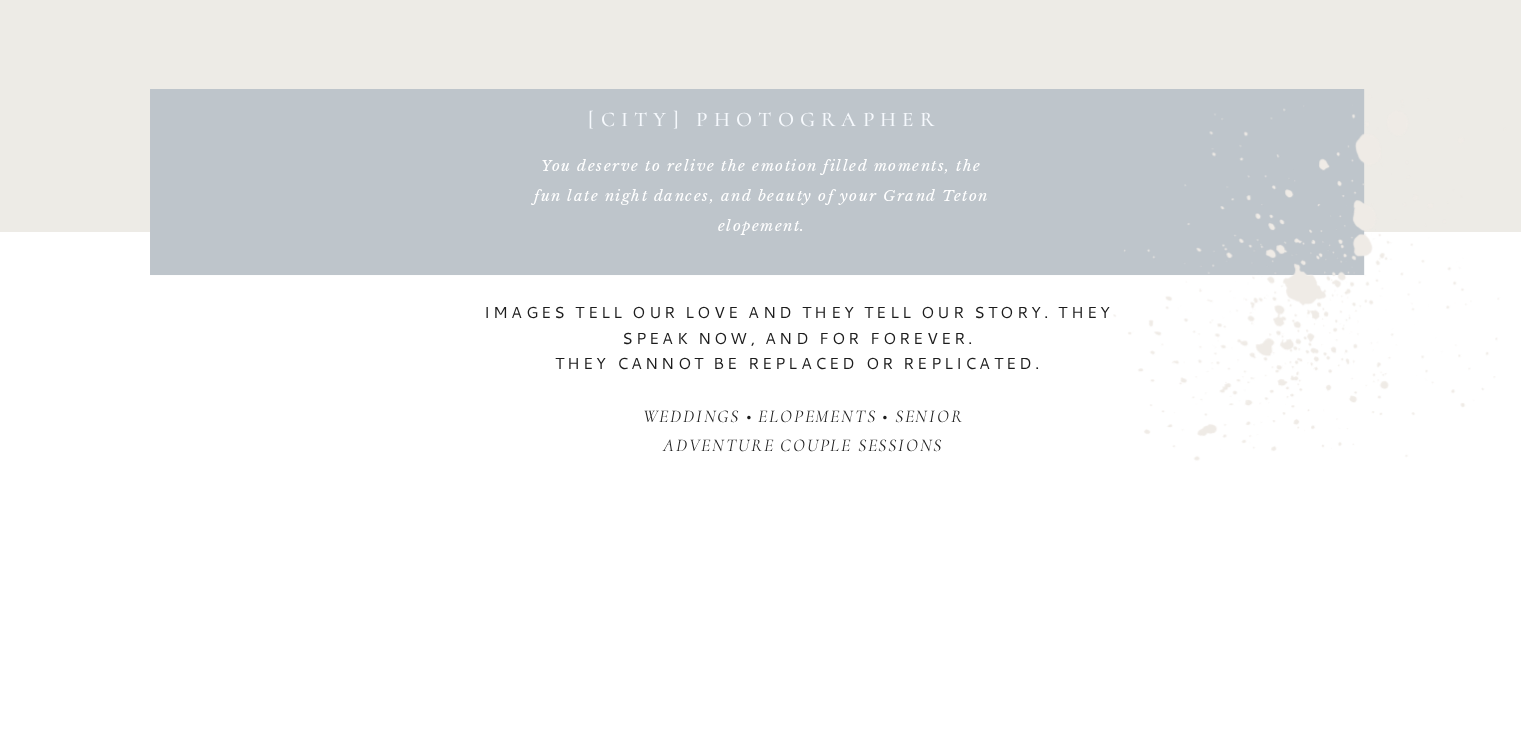 scroll, scrollTop: 0, scrollLeft: 0, axis: both 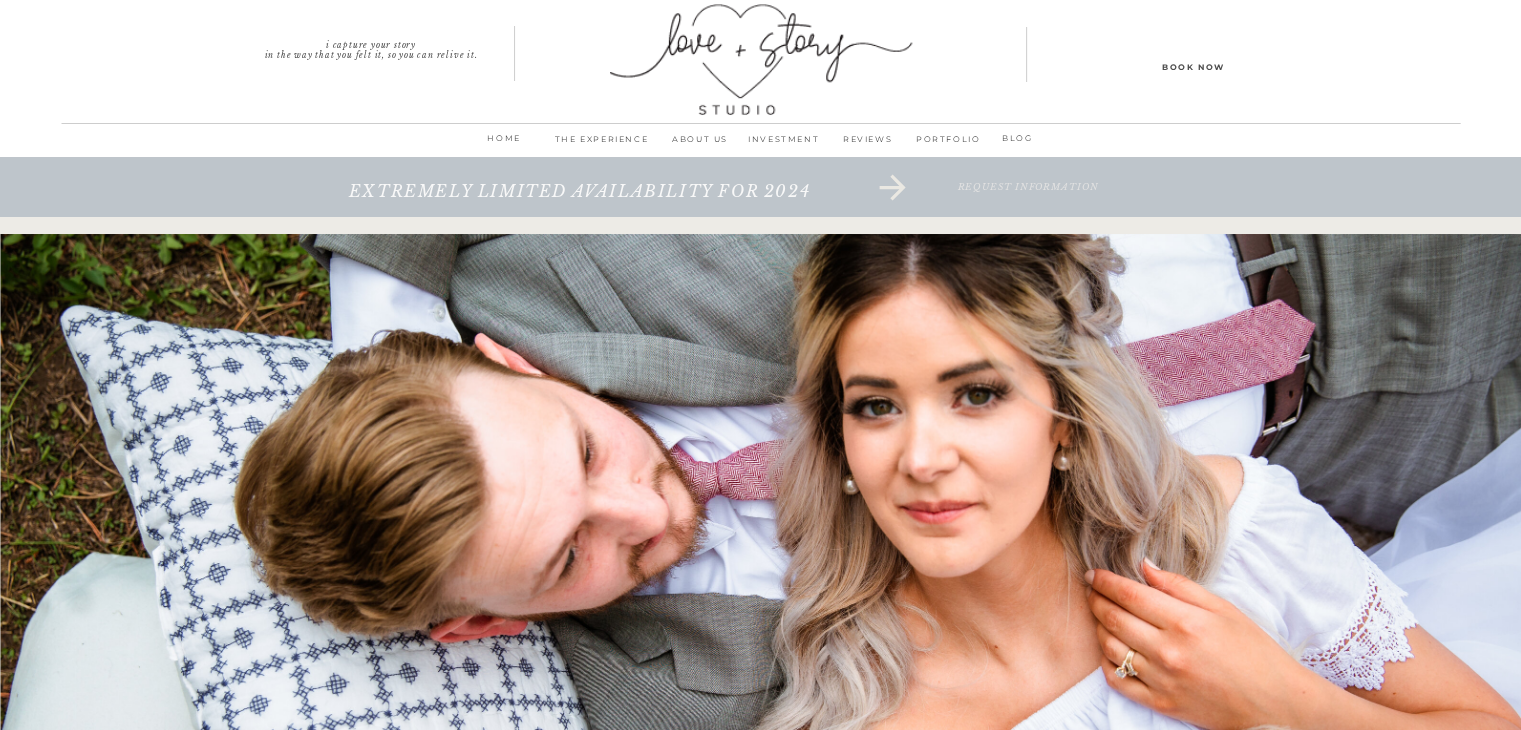 click on "INVESTMENT" at bounding box center [784, 145] 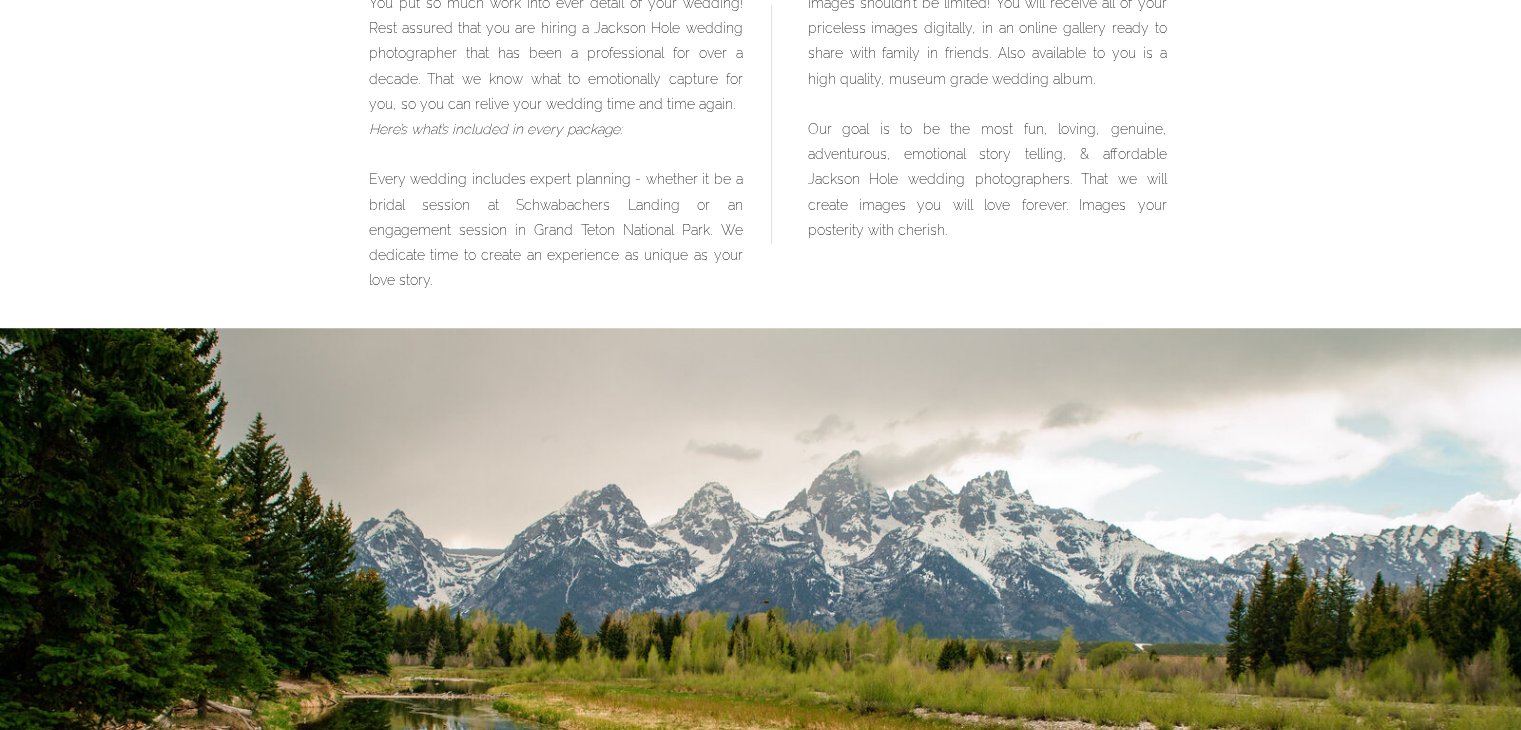 scroll, scrollTop: 0, scrollLeft: 0, axis: both 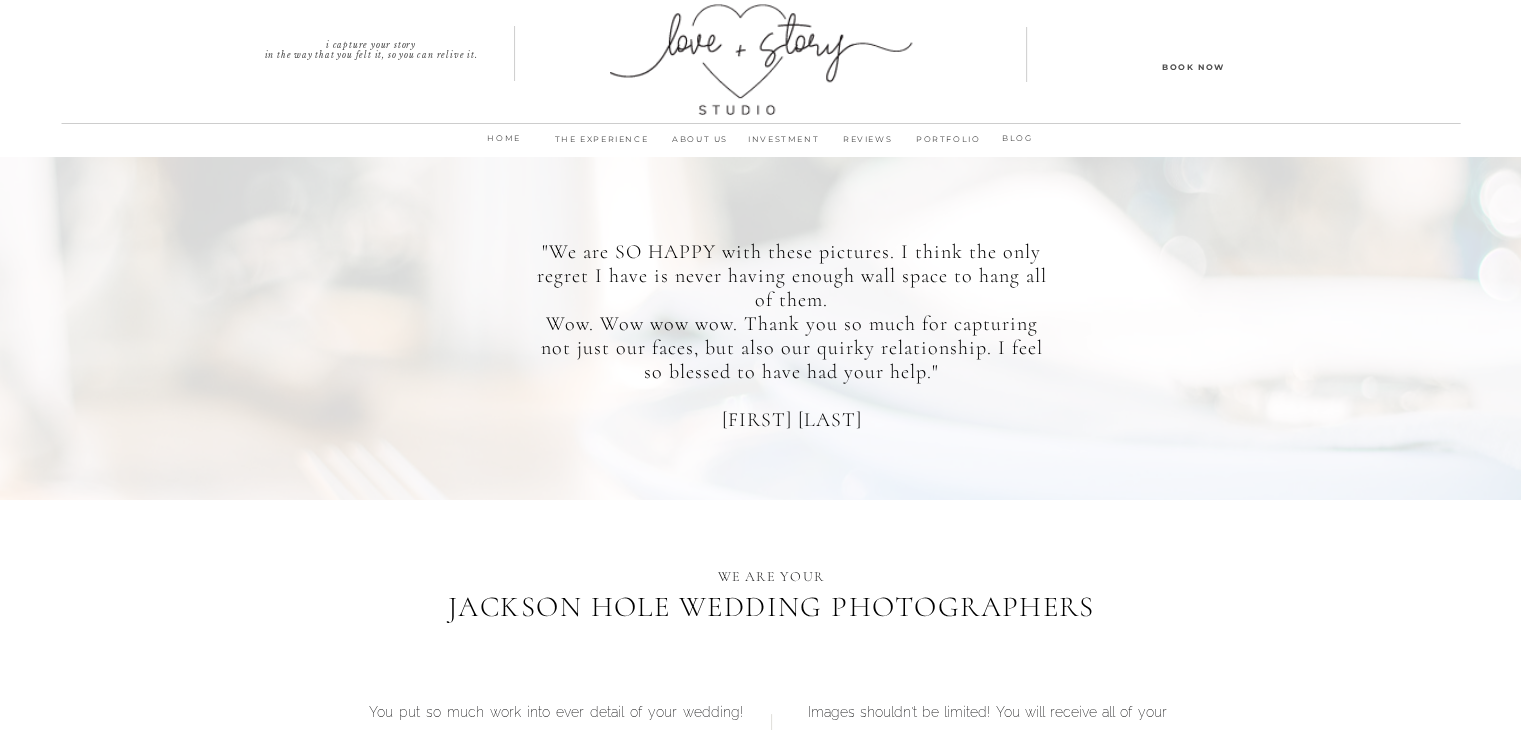 click on "ABOUT us" at bounding box center [700, 145] 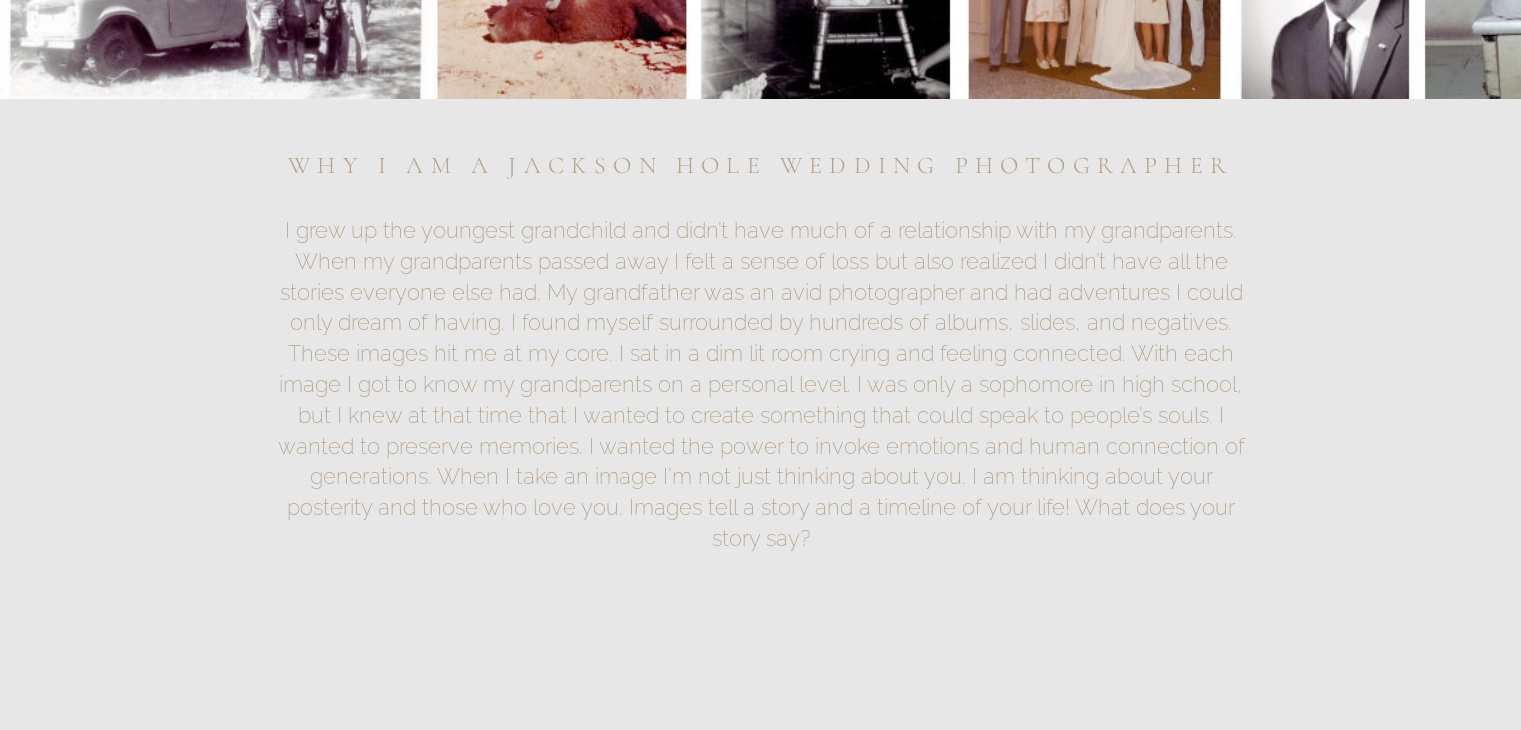 scroll, scrollTop: 0, scrollLeft: 0, axis: both 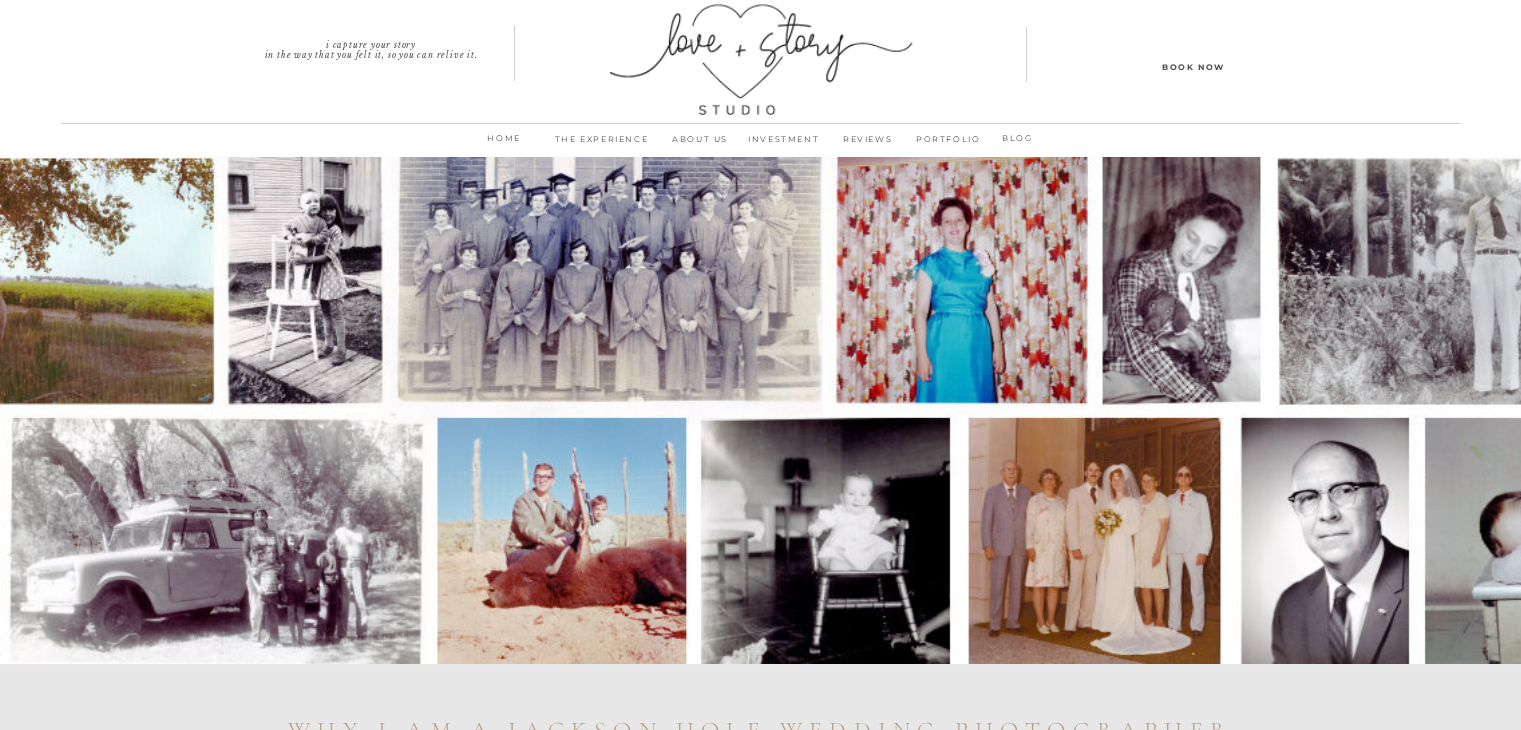 click on "REVIEWS" at bounding box center [868, 145] 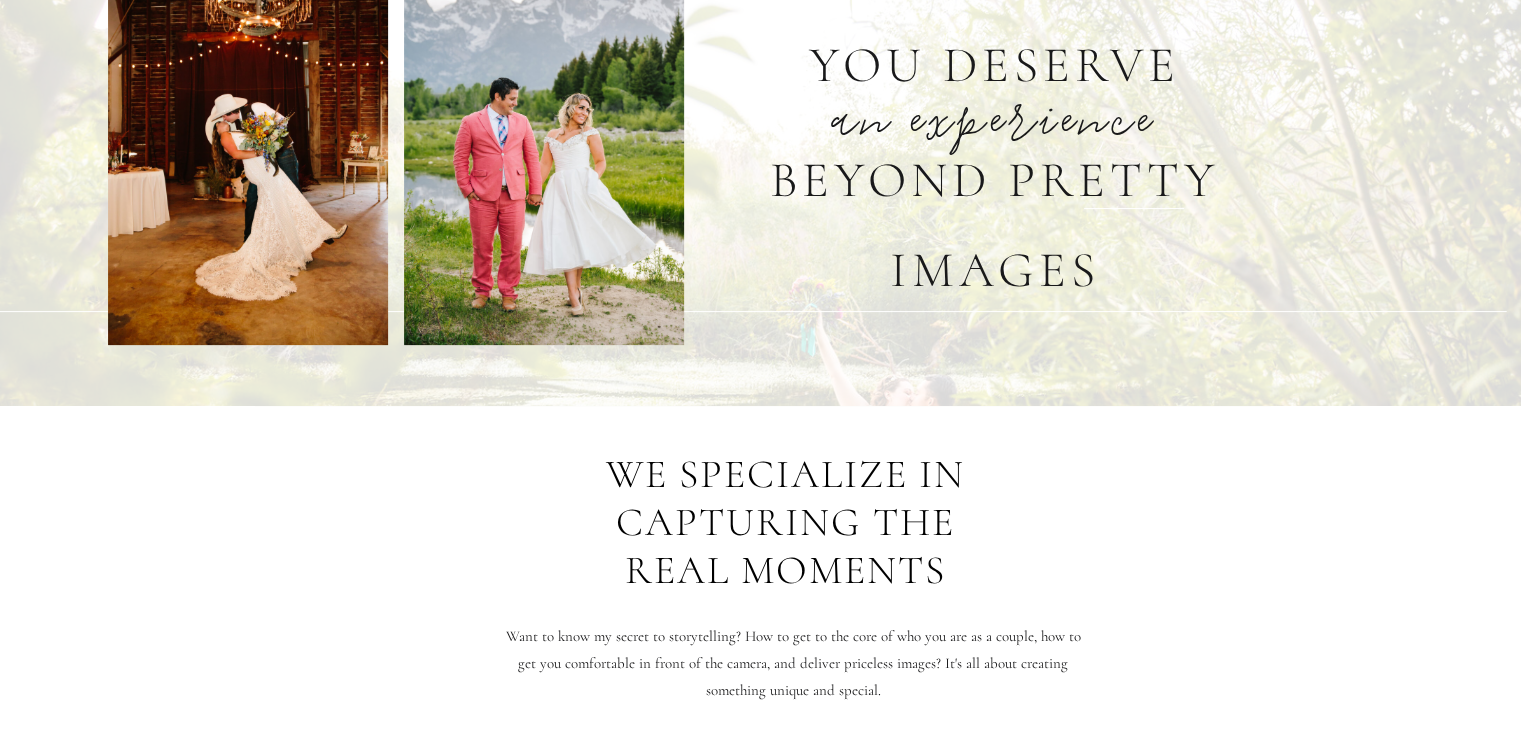 scroll, scrollTop: 0, scrollLeft: 0, axis: both 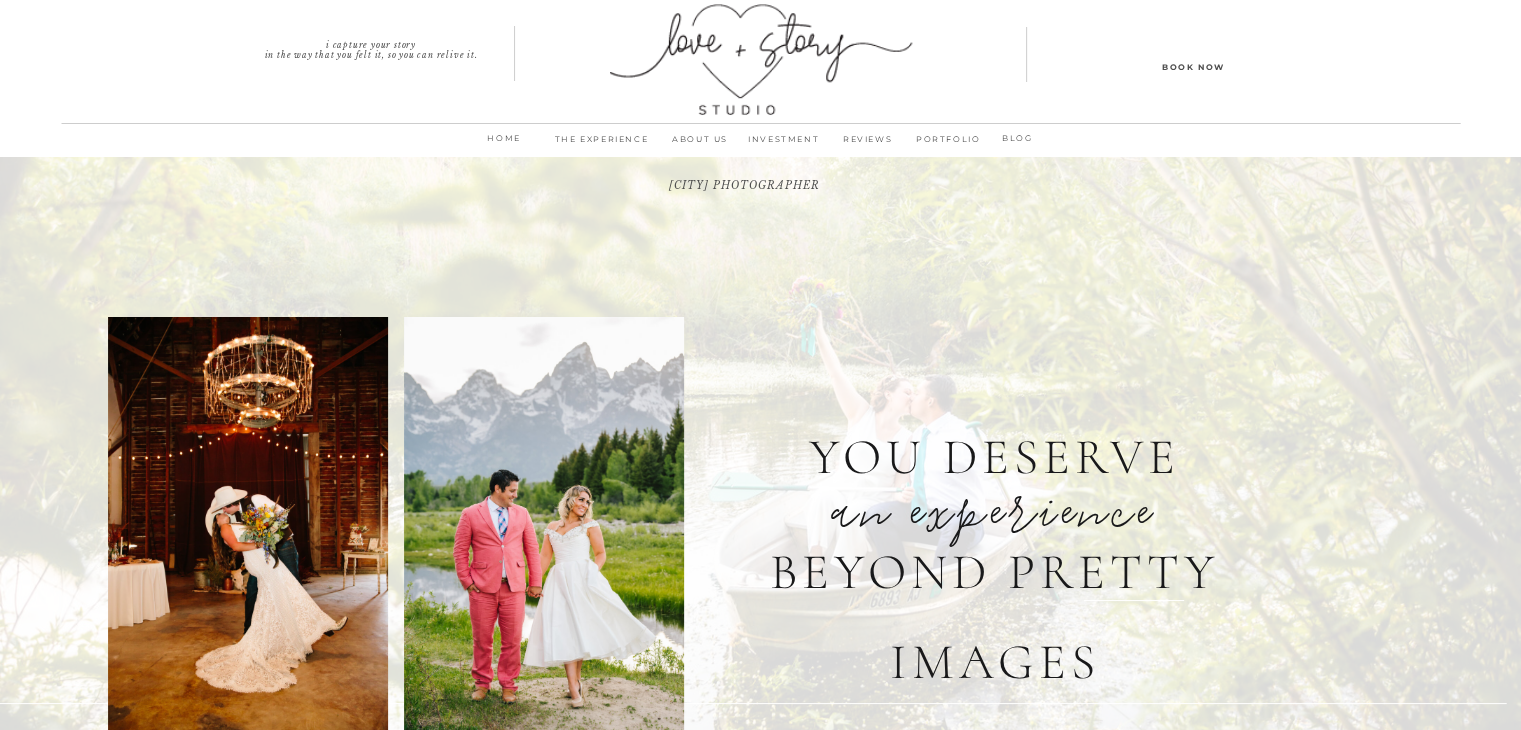 click on "PORTFOLIO" at bounding box center (948, 145) 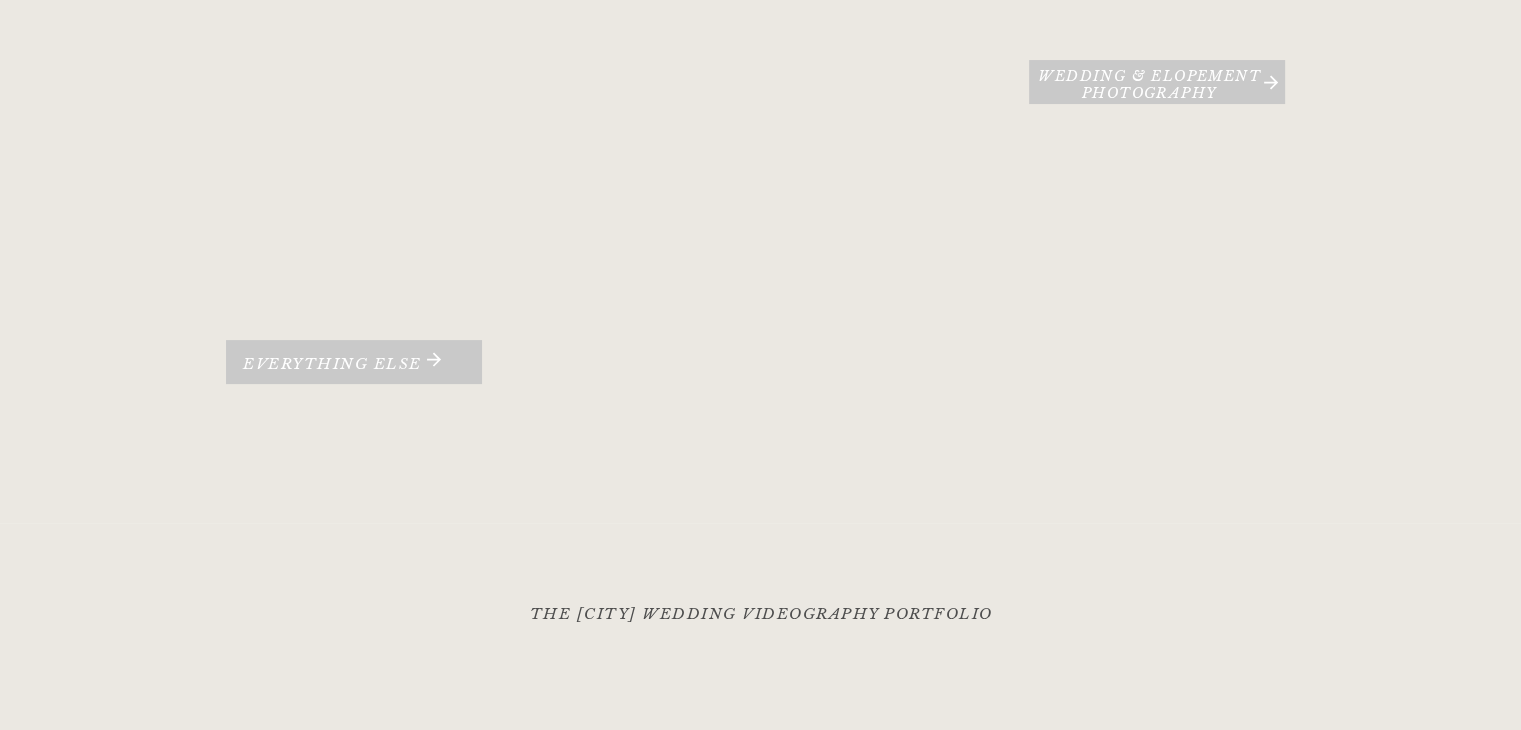 scroll, scrollTop: 455, scrollLeft: 0, axis: vertical 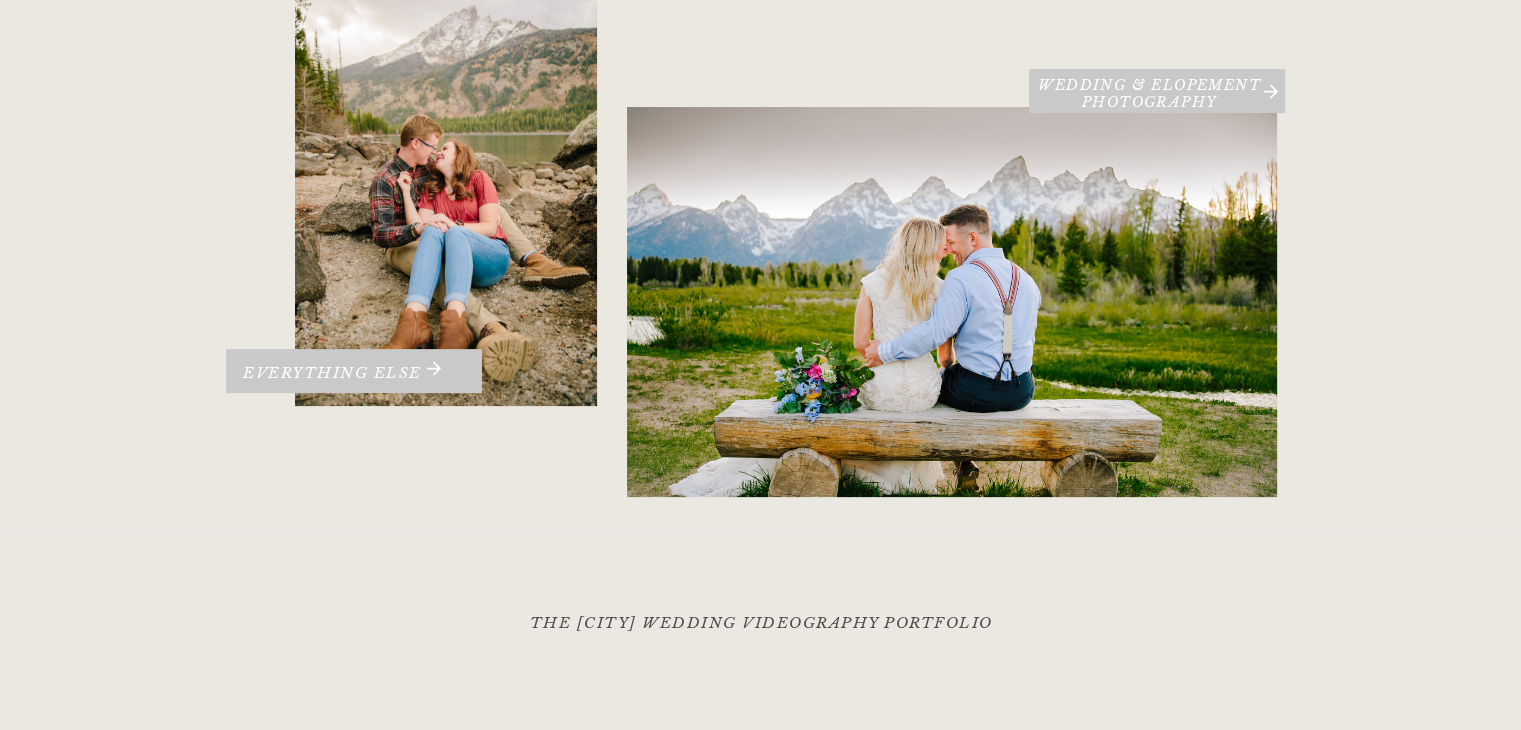 click at bounding box center (354, 371) 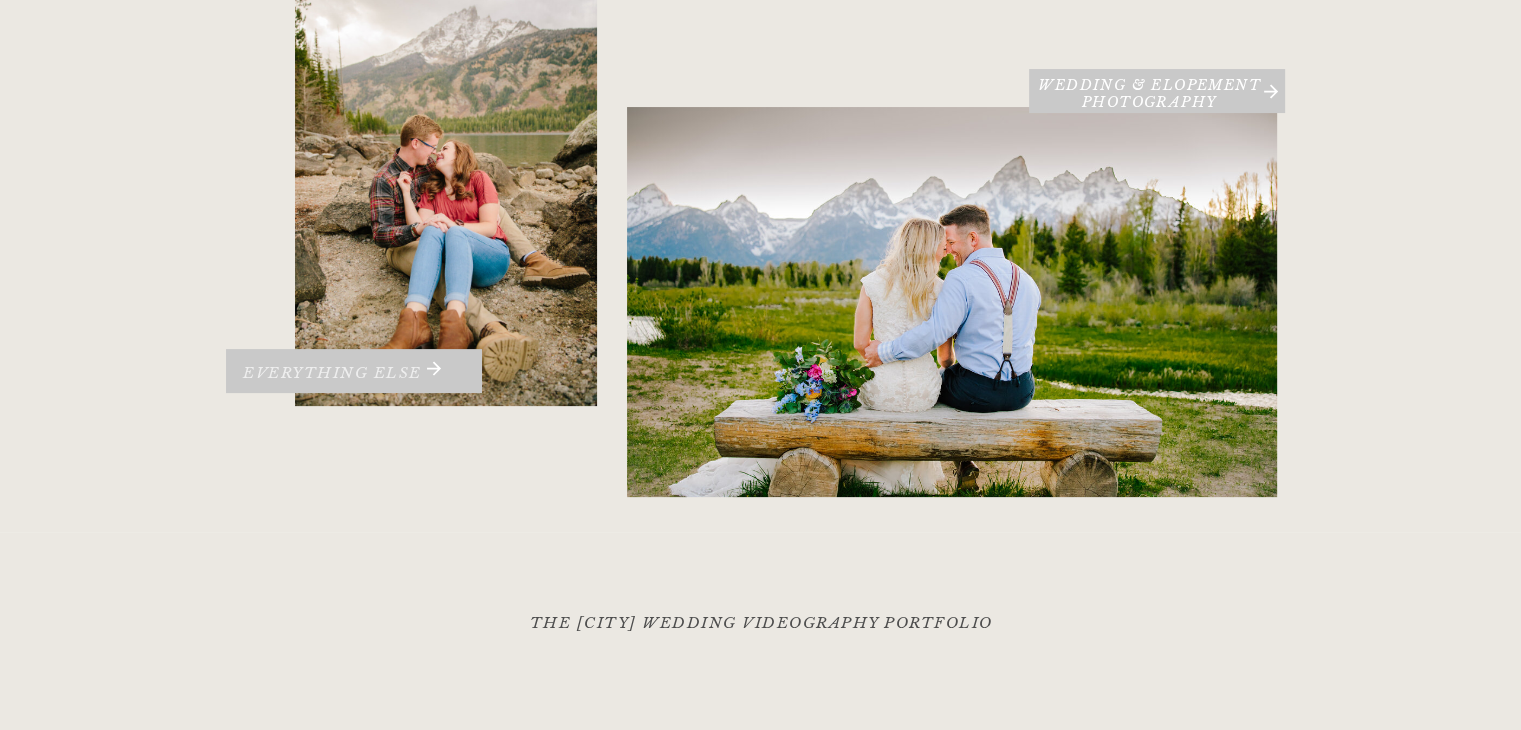 click on "Everything Else" at bounding box center (333, 378) 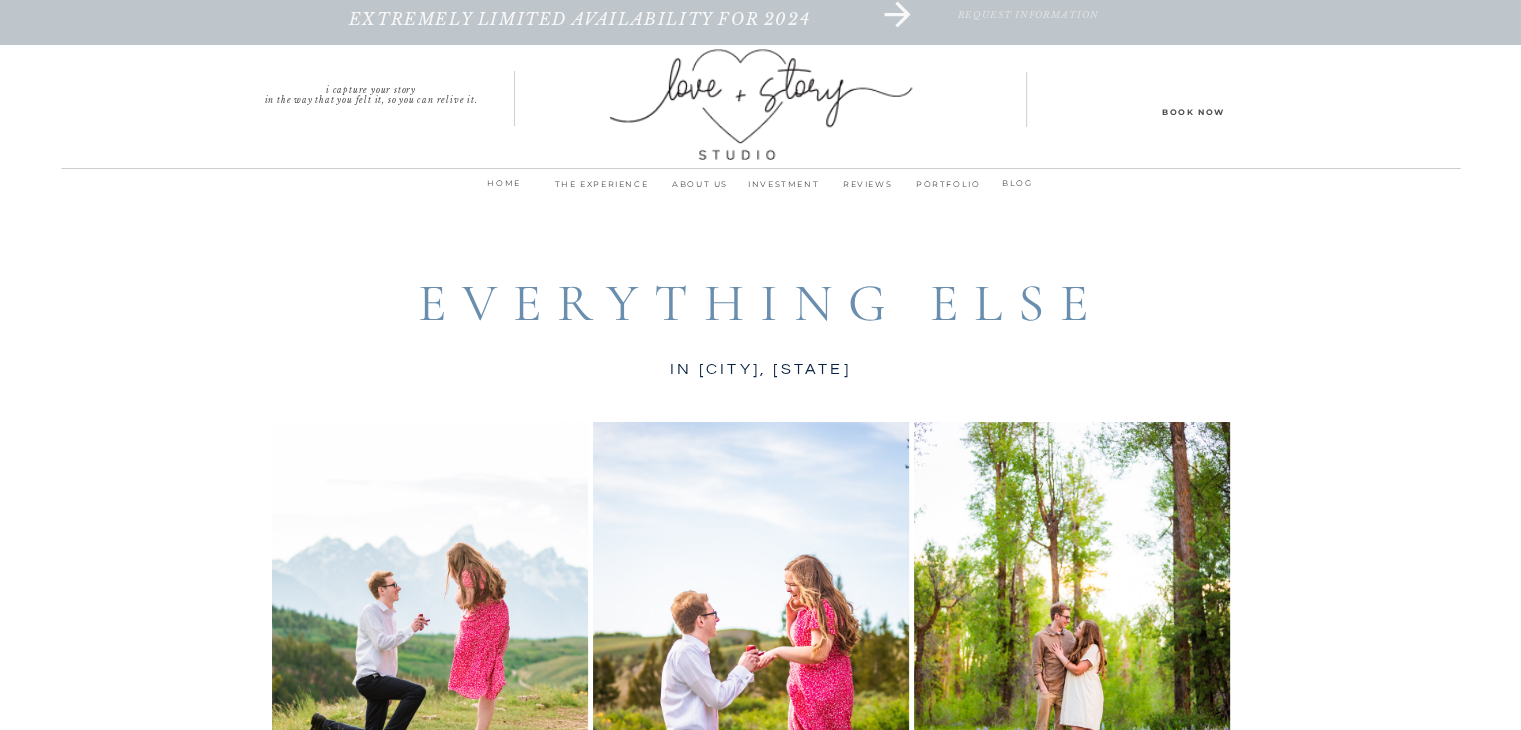 scroll, scrollTop: 0, scrollLeft: 0, axis: both 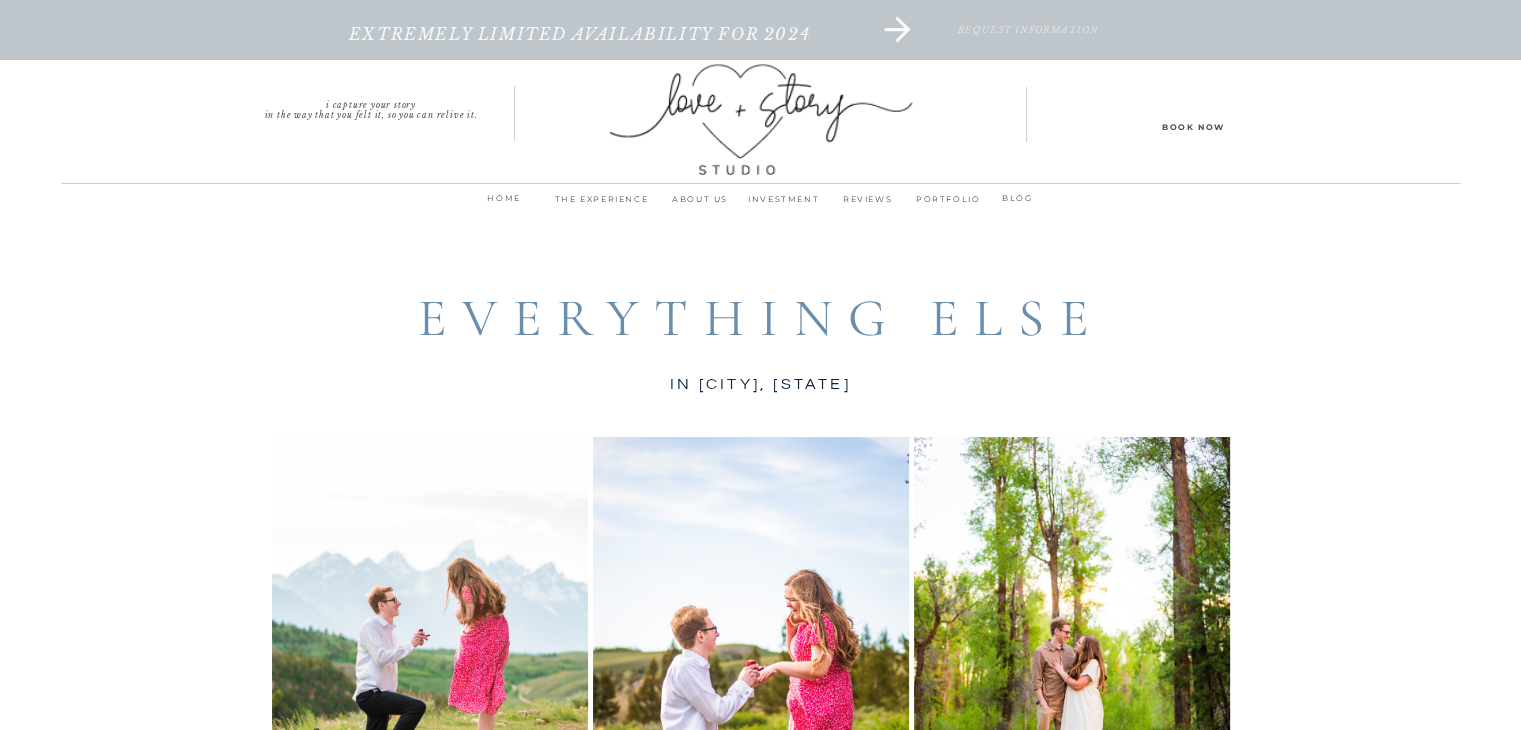 click on "home" at bounding box center (504, 204) 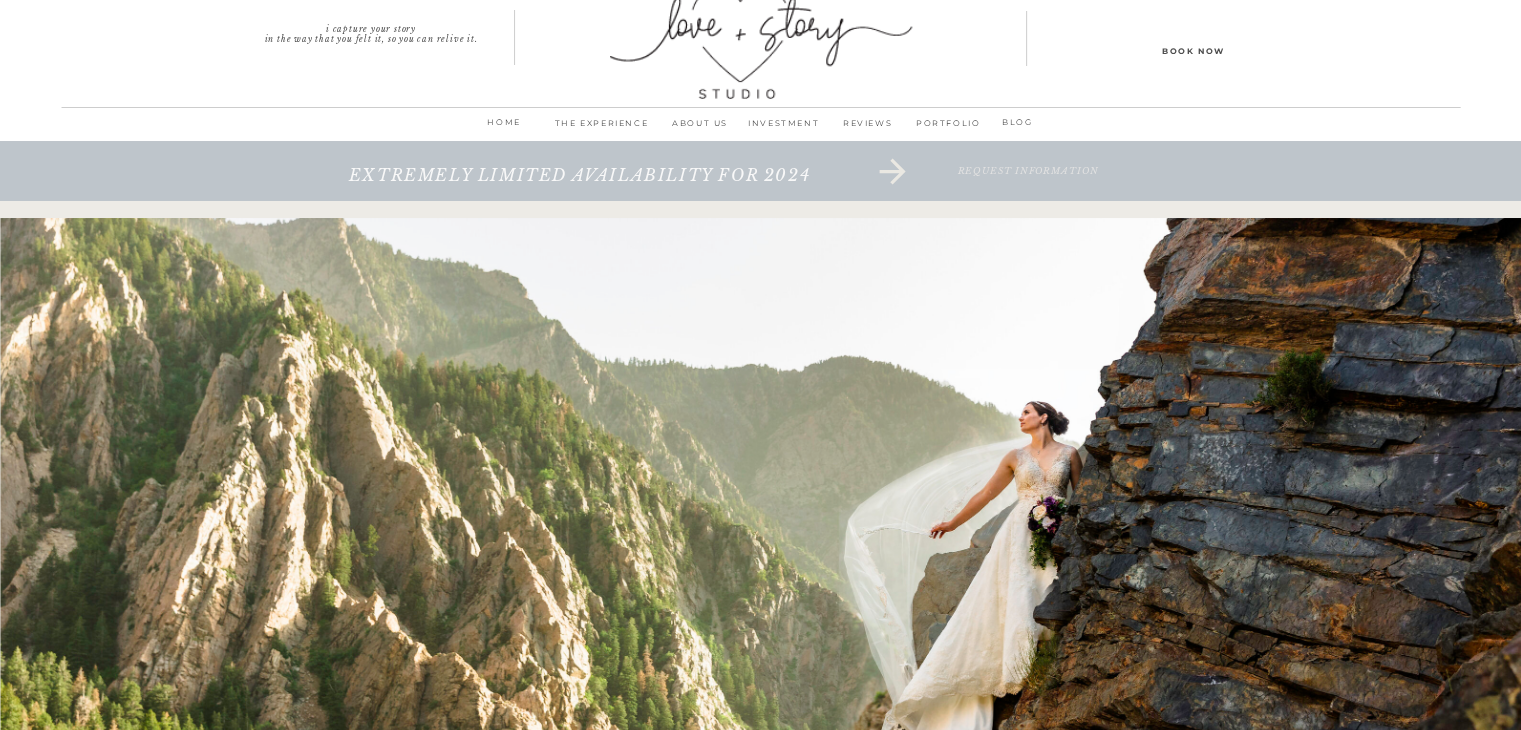 scroll, scrollTop: 0, scrollLeft: 0, axis: both 